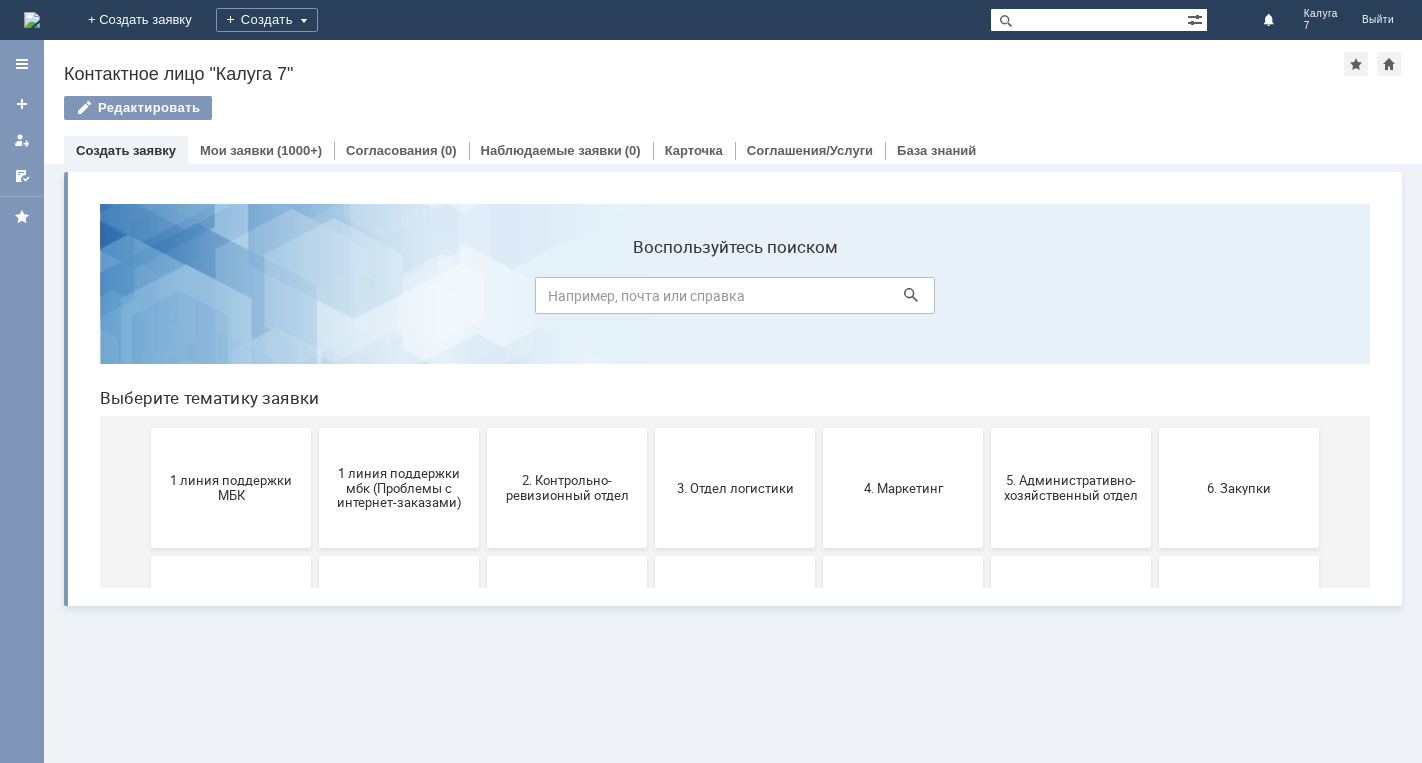 scroll, scrollTop: 0, scrollLeft: 0, axis: both 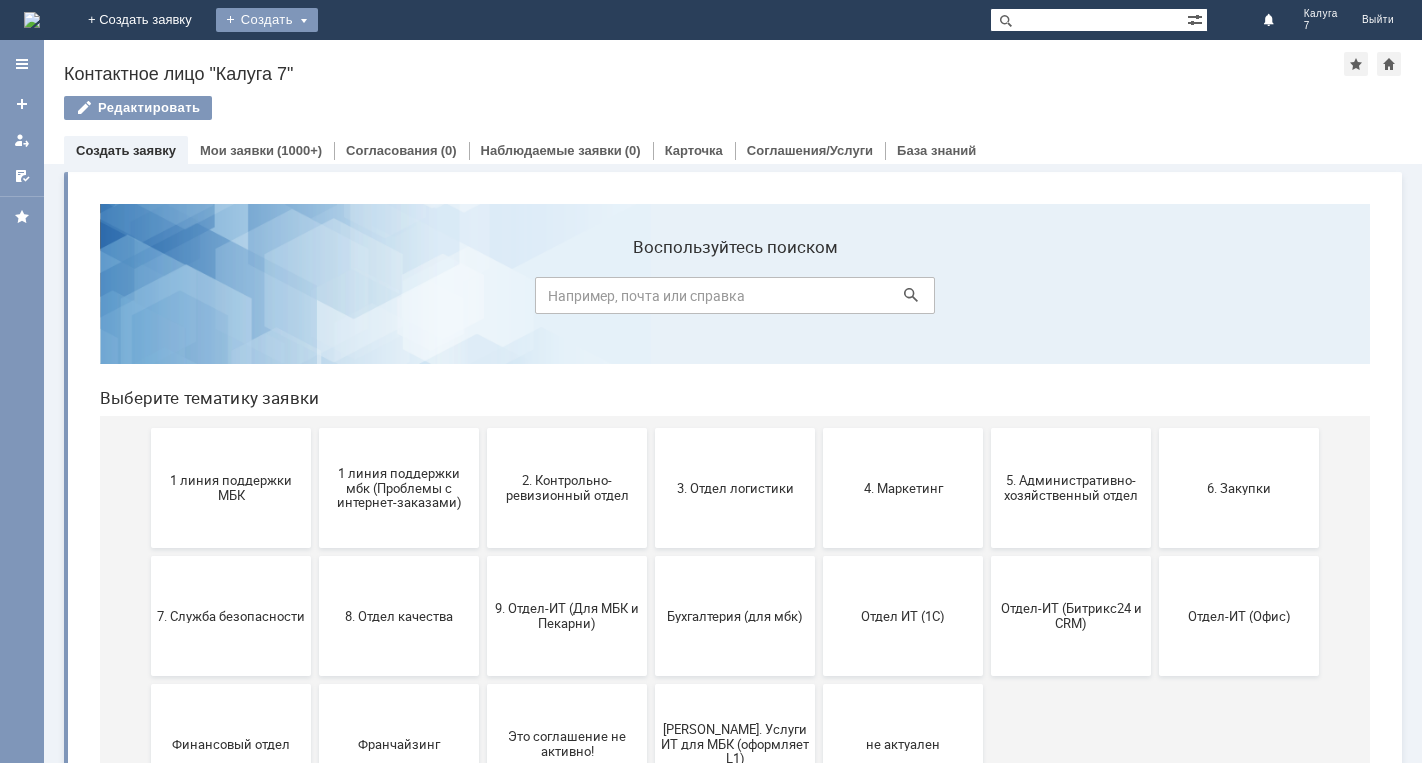 click on "Создать" at bounding box center [267, 20] 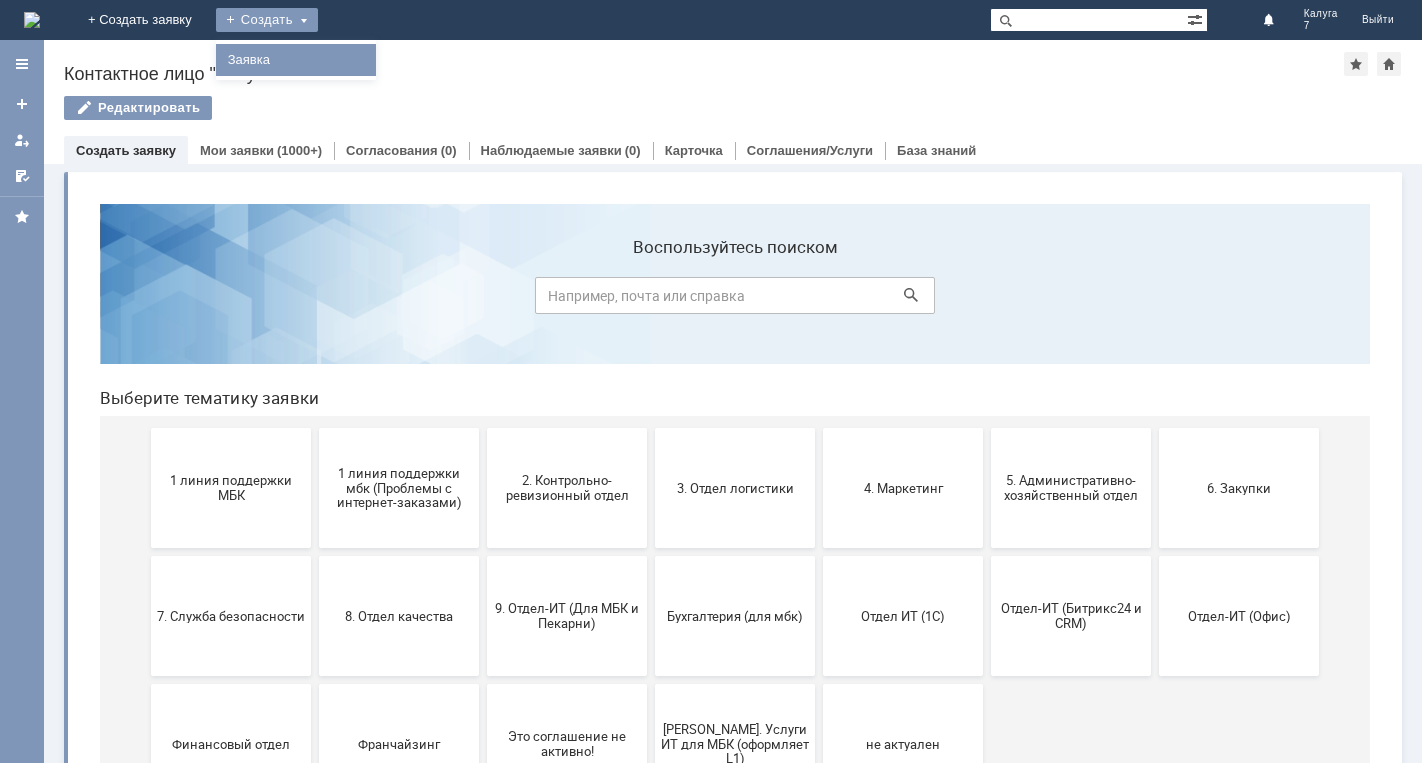 click on "Заявка" at bounding box center (296, 60) 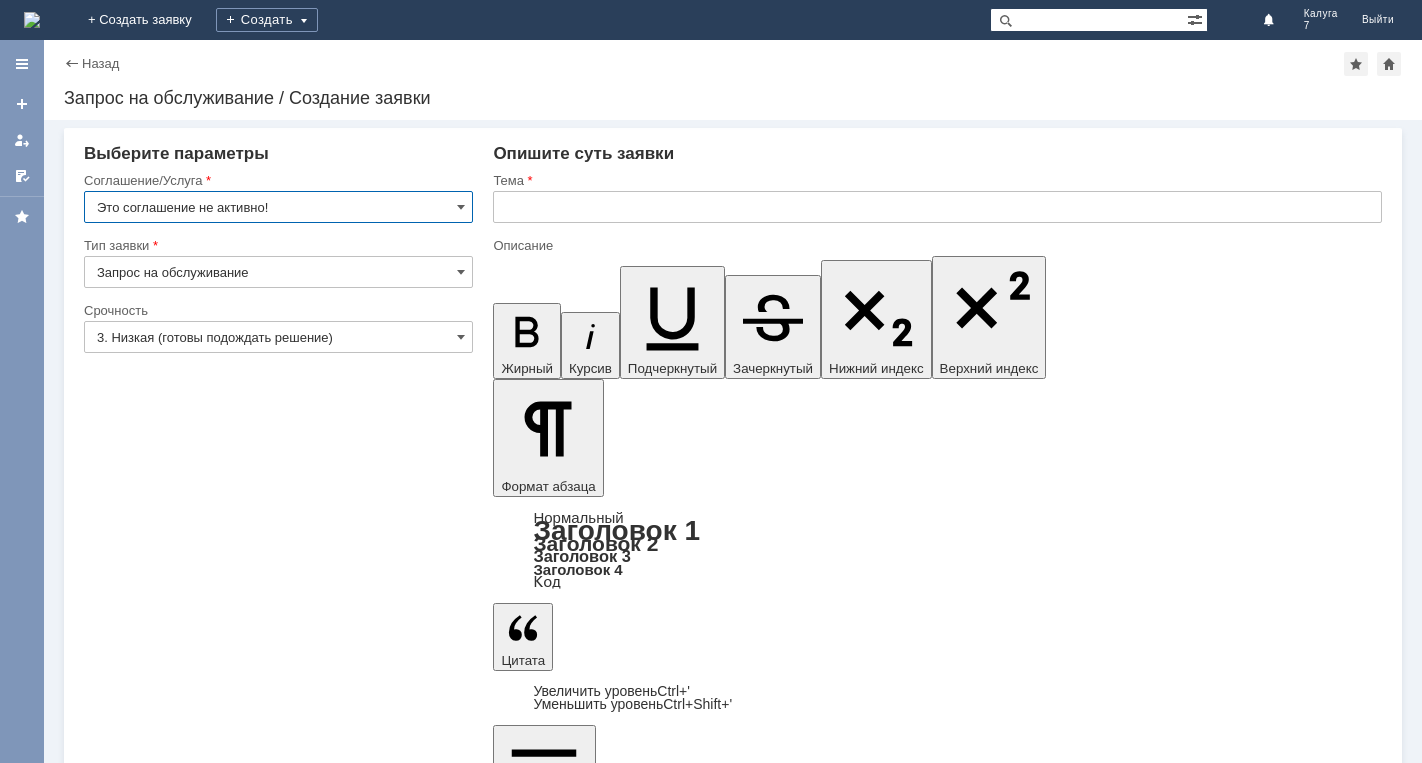 scroll, scrollTop: 0, scrollLeft: 0, axis: both 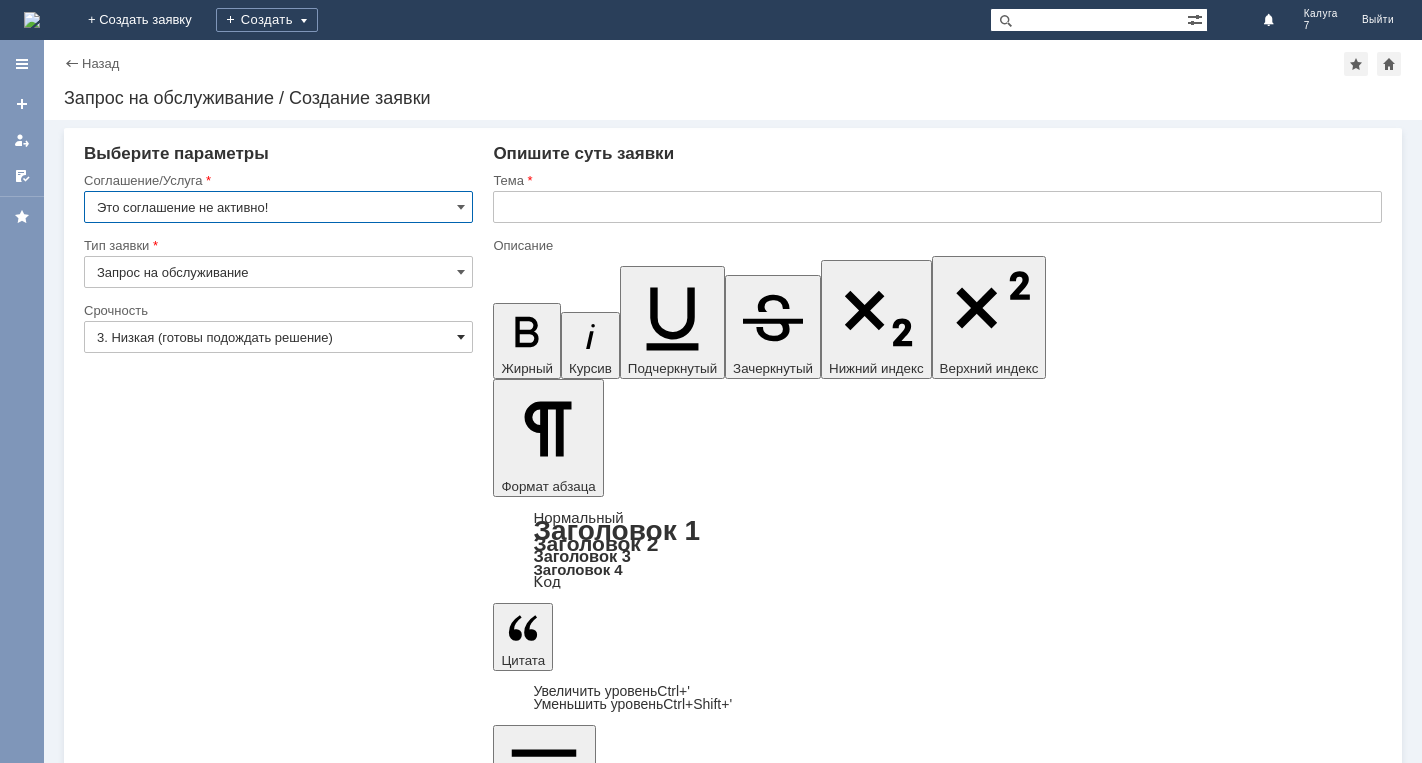click at bounding box center [461, 337] 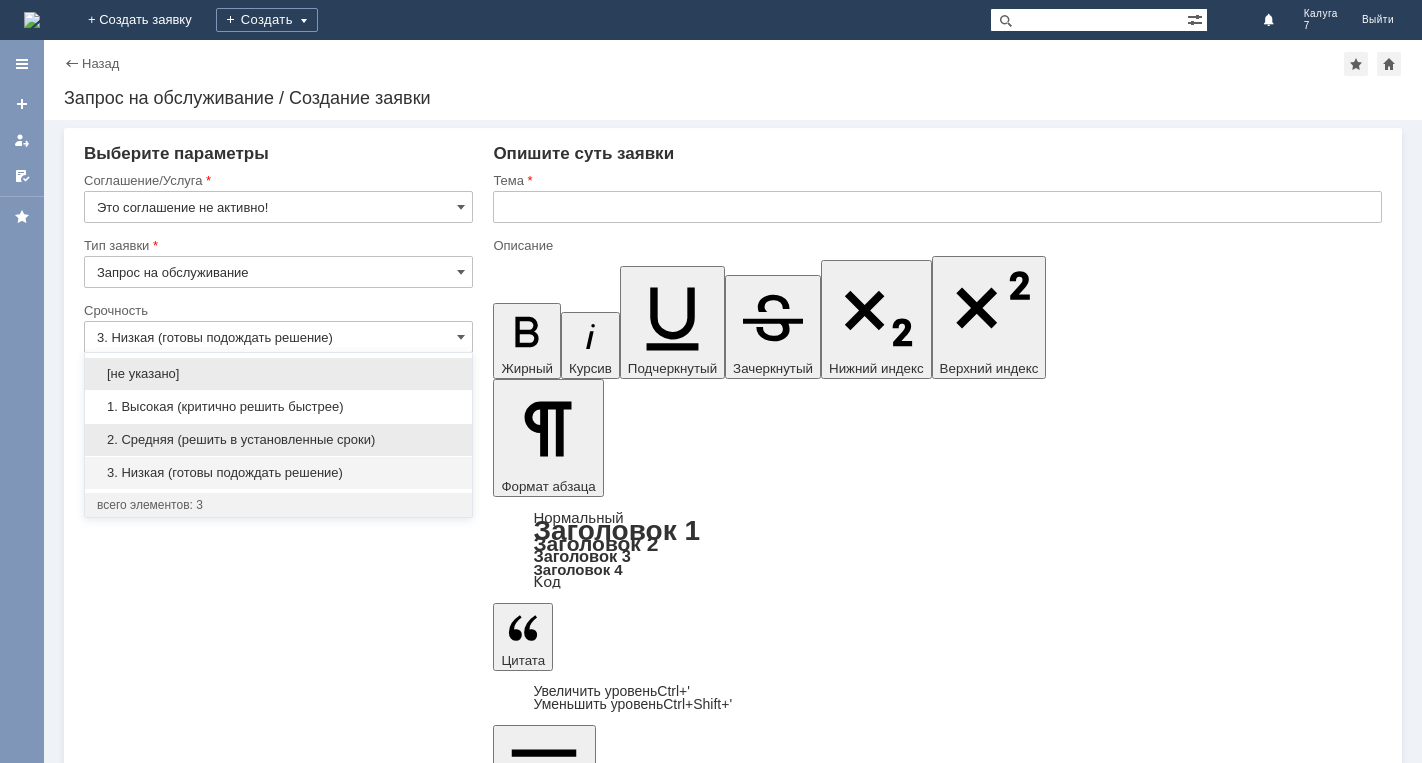 click on "2. Средняя (решить в установленные сроки)" at bounding box center (278, 440) 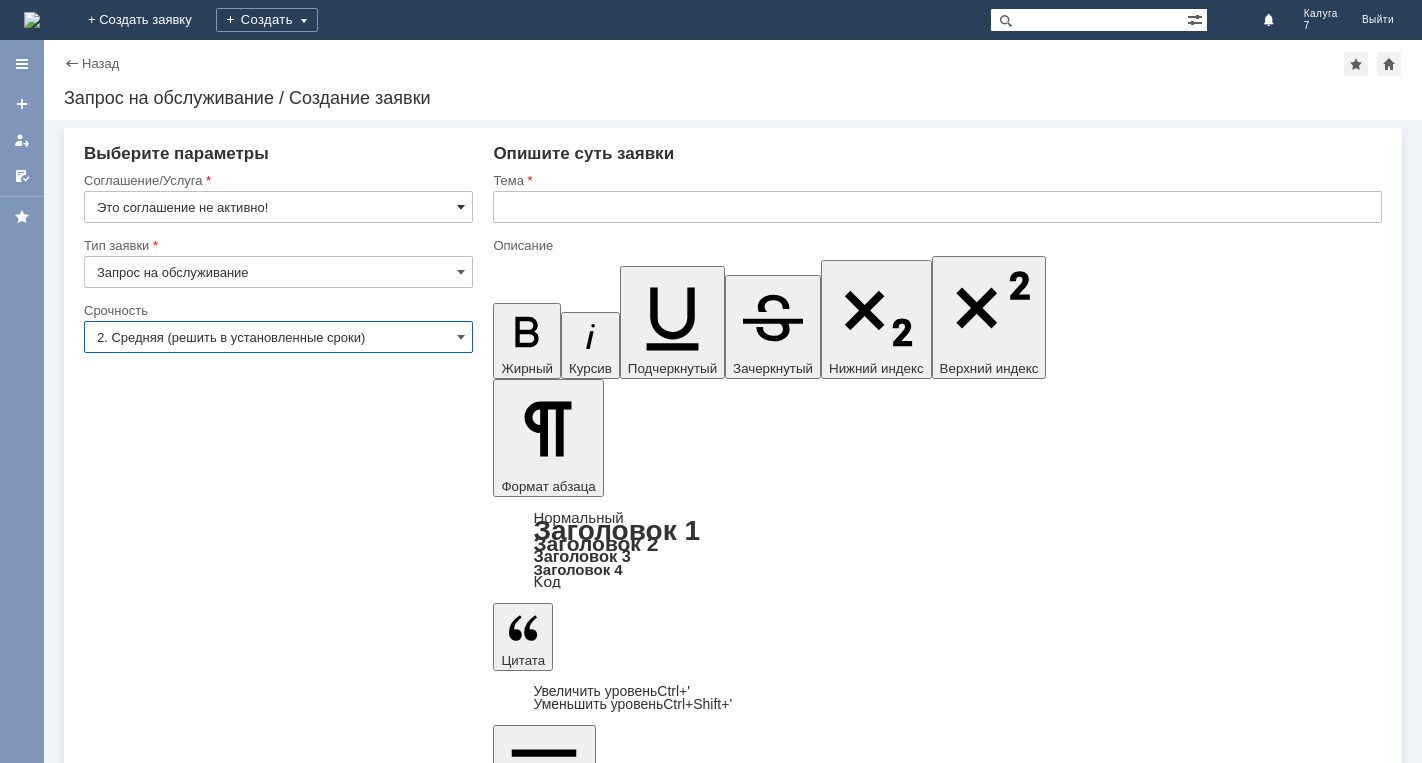 type on "2. Средняя (решить в установленные сроки)" 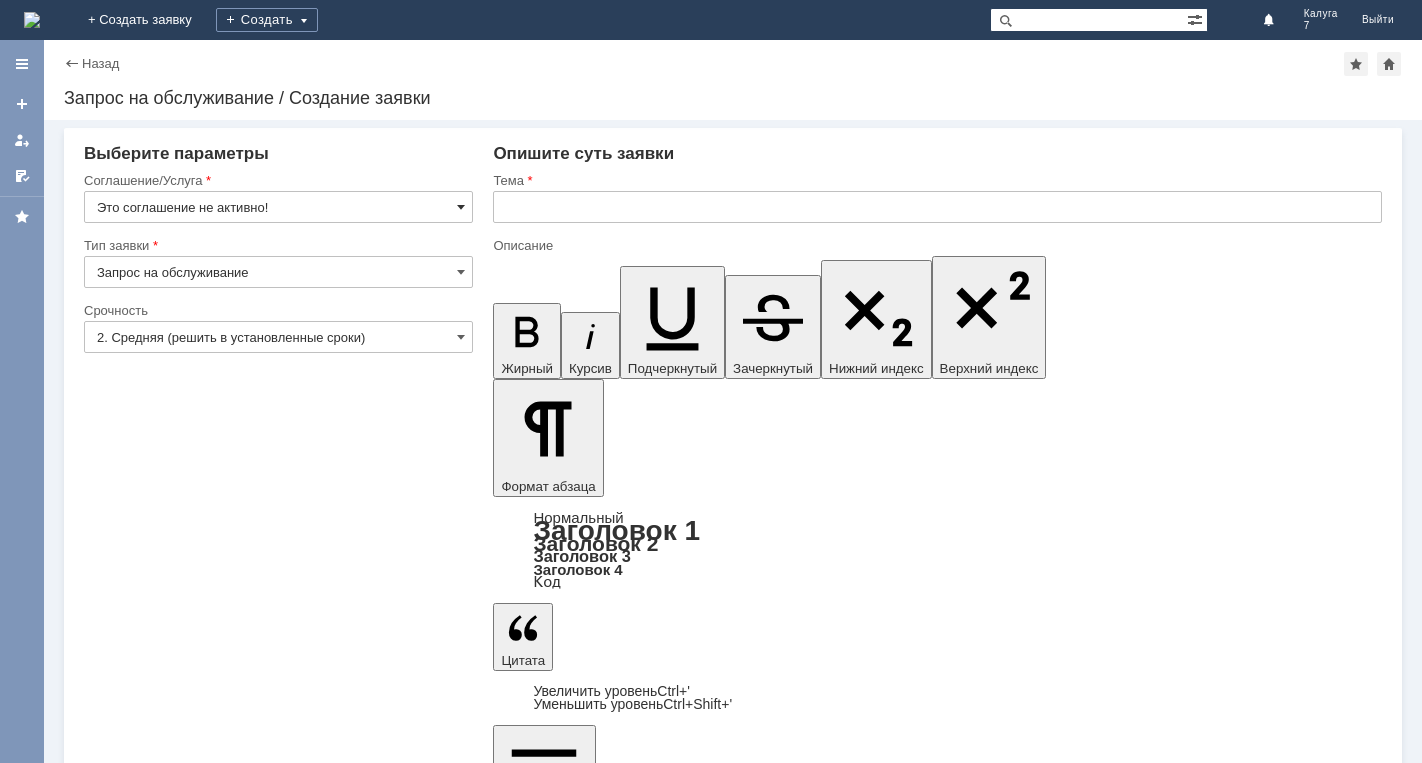 click at bounding box center [461, 207] 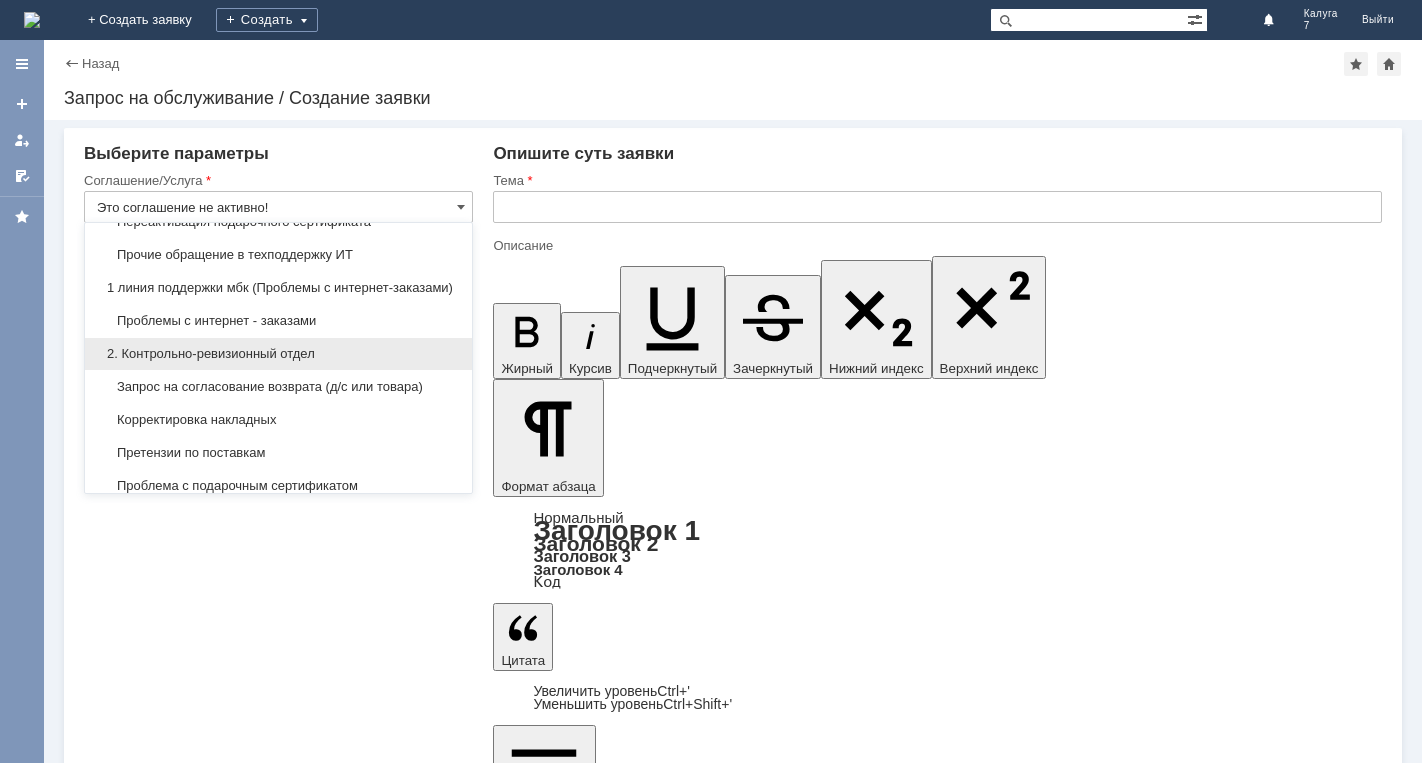 scroll, scrollTop: 200, scrollLeft: 0, axis: vertical 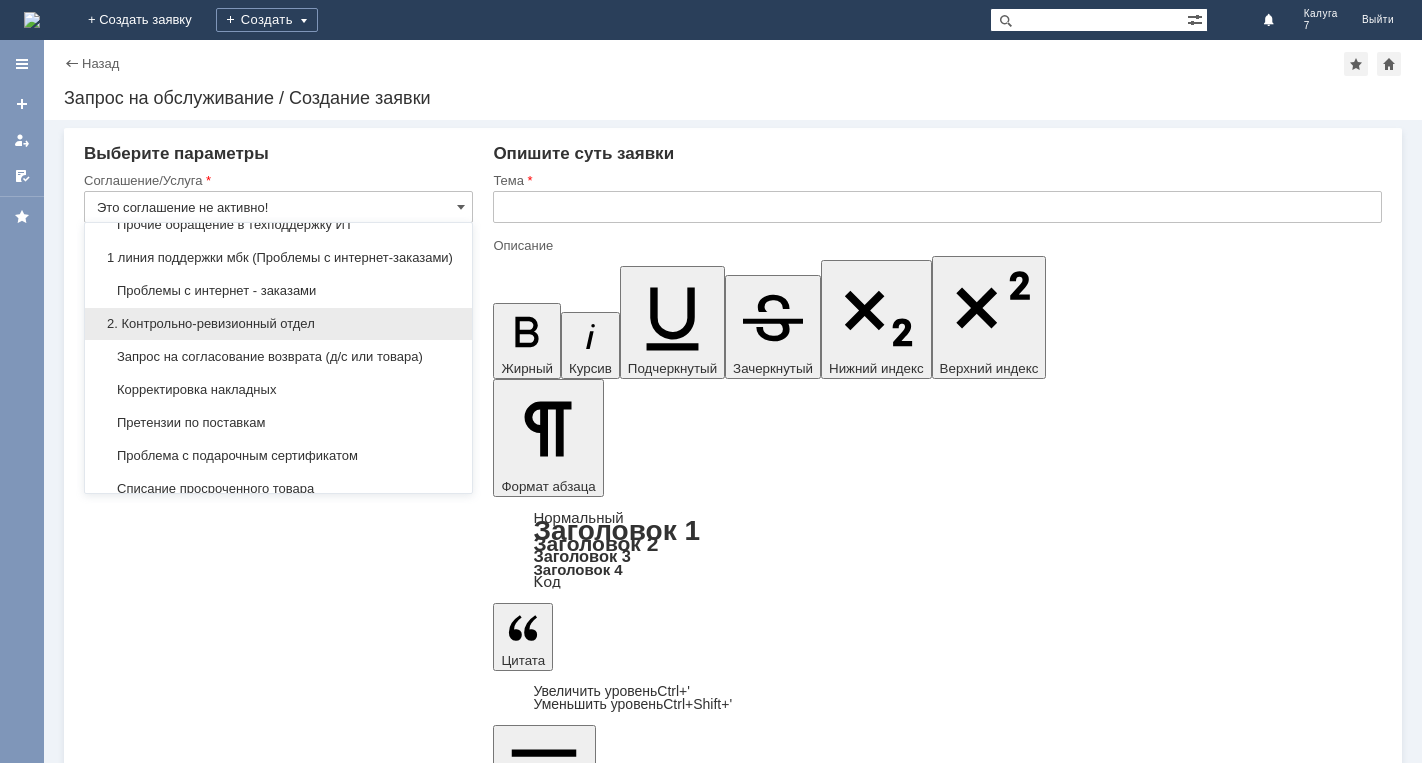 click on "Претензии по поставкам" at bounding box center [278, 423] 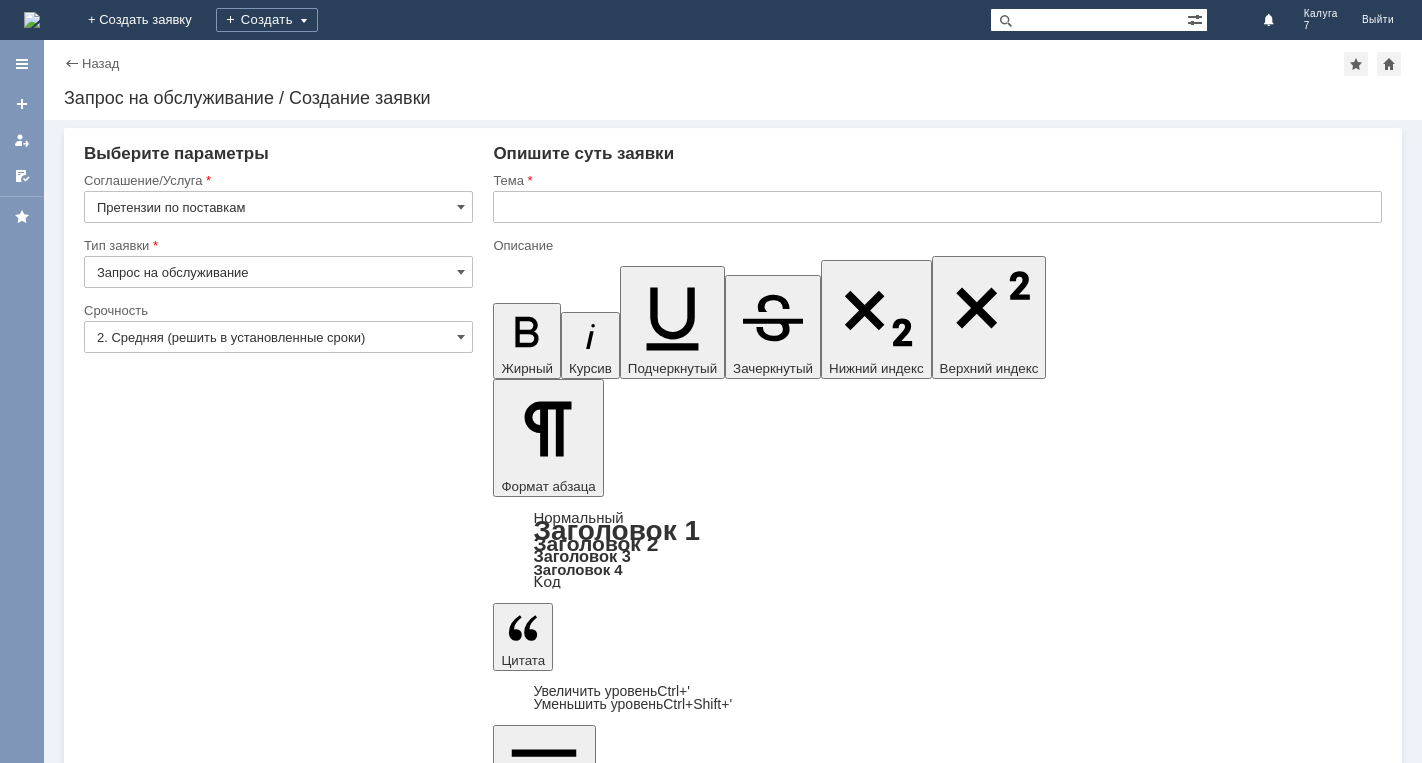 type on "Претензии по поставкам" 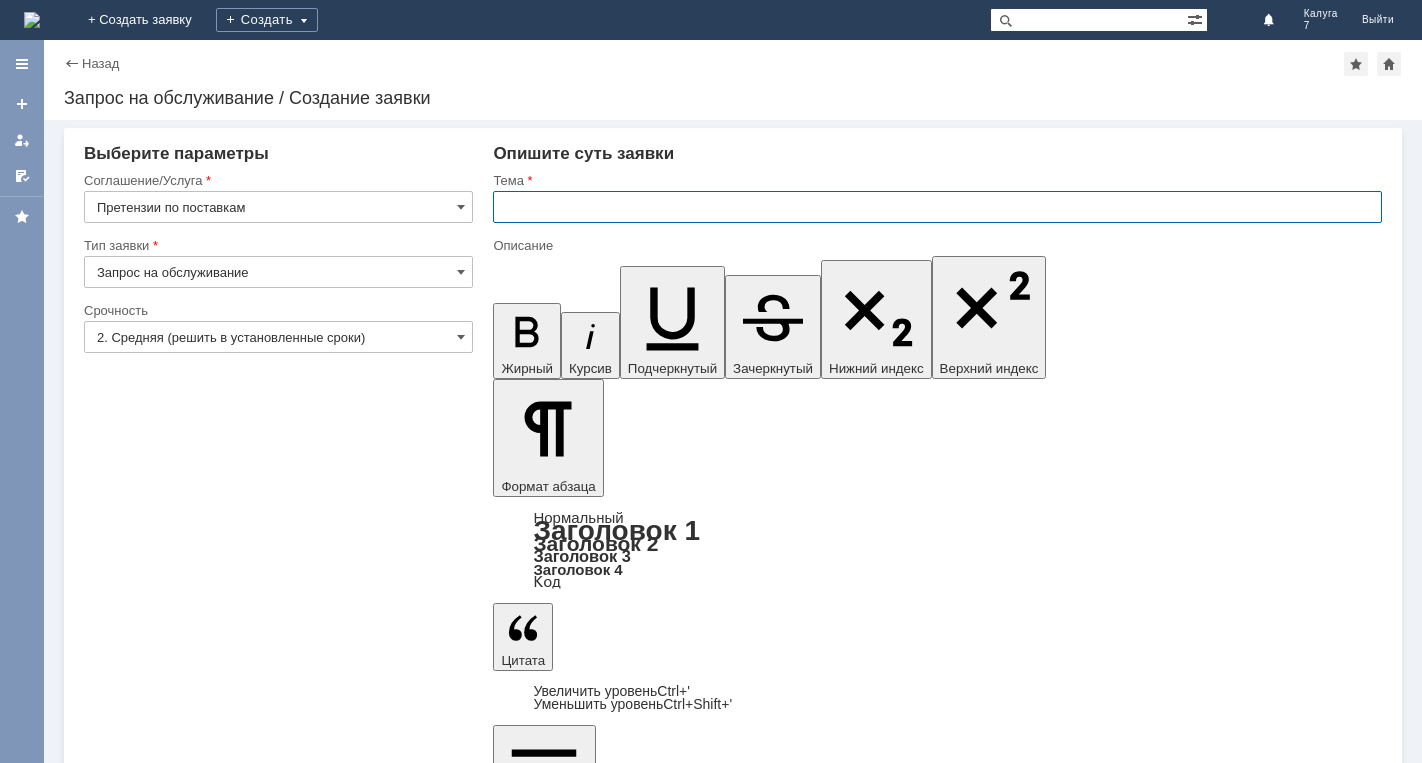 click at bounding box center [937, 207] 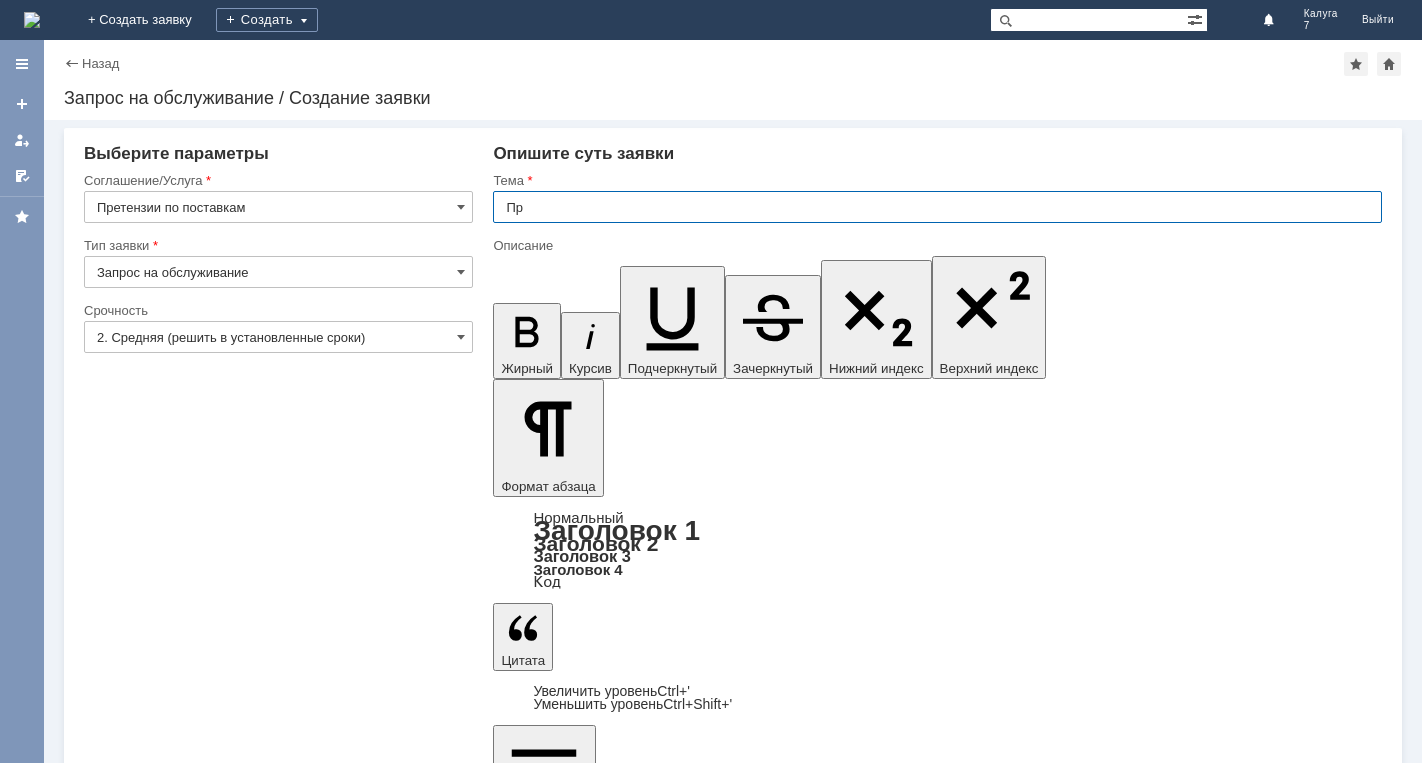 type on "Пре" 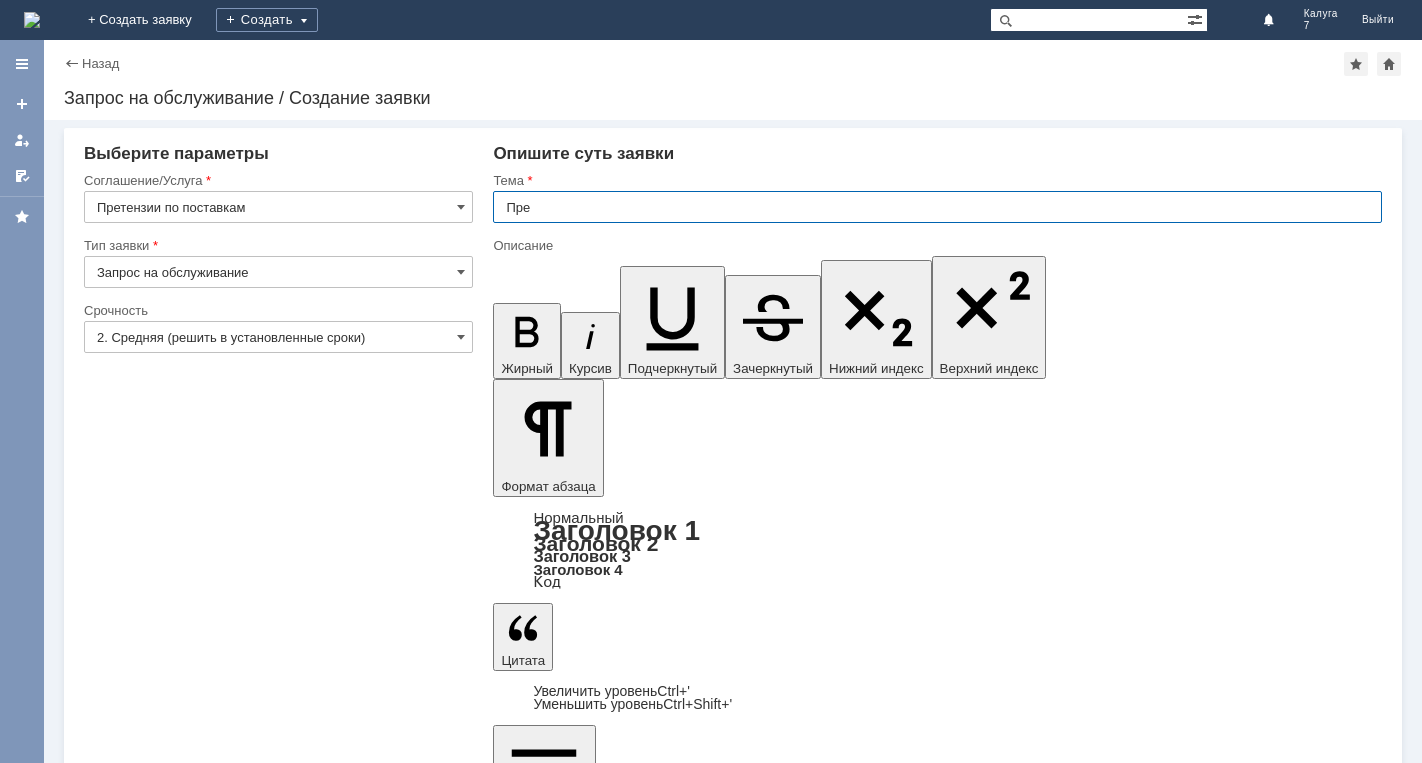 drag, startPoint x: 533, startPoint y: 207, endPoint x: 450, endPoint y: 203, distance: 83.09633 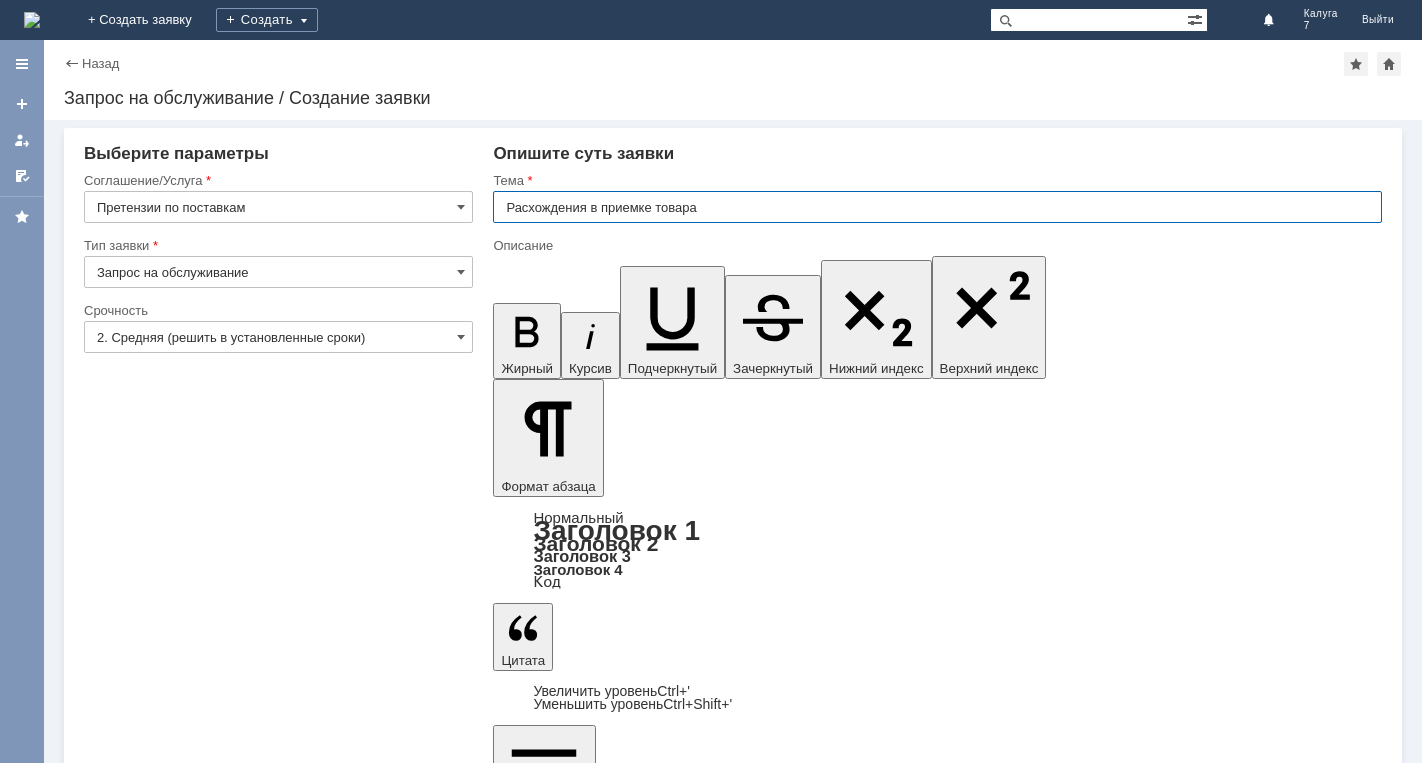 type on "Расхождения в приемке товара" 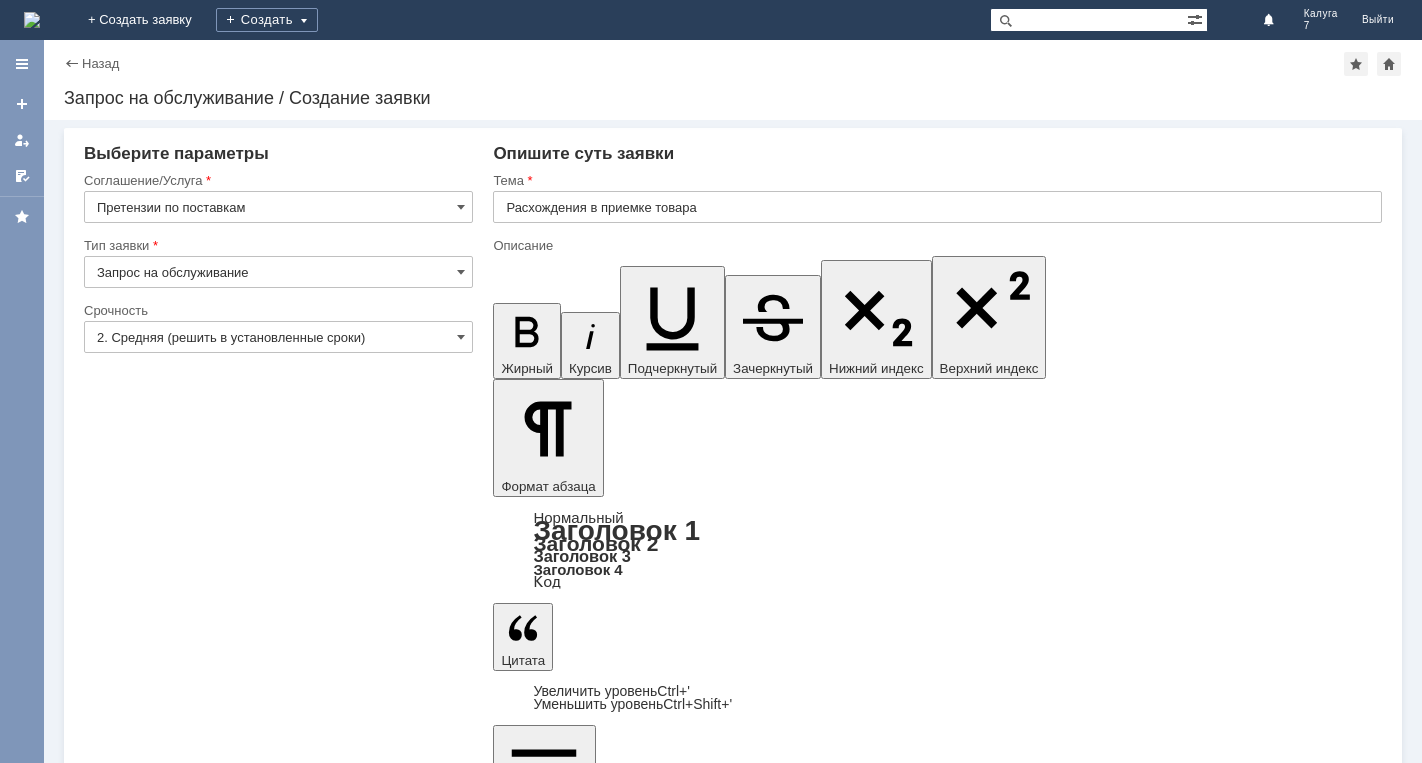 click at bounding box center (656, 5647) 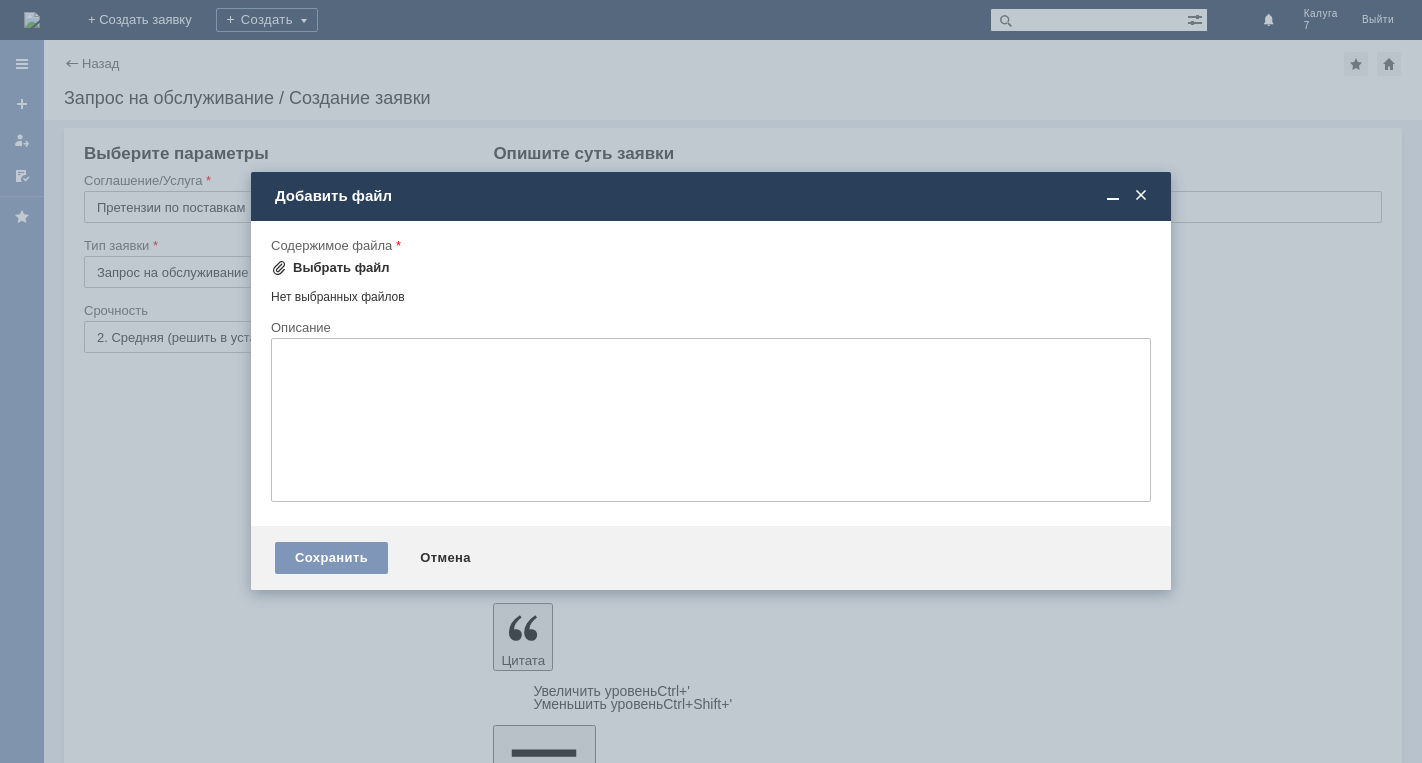click at bounding box center [279, 268] 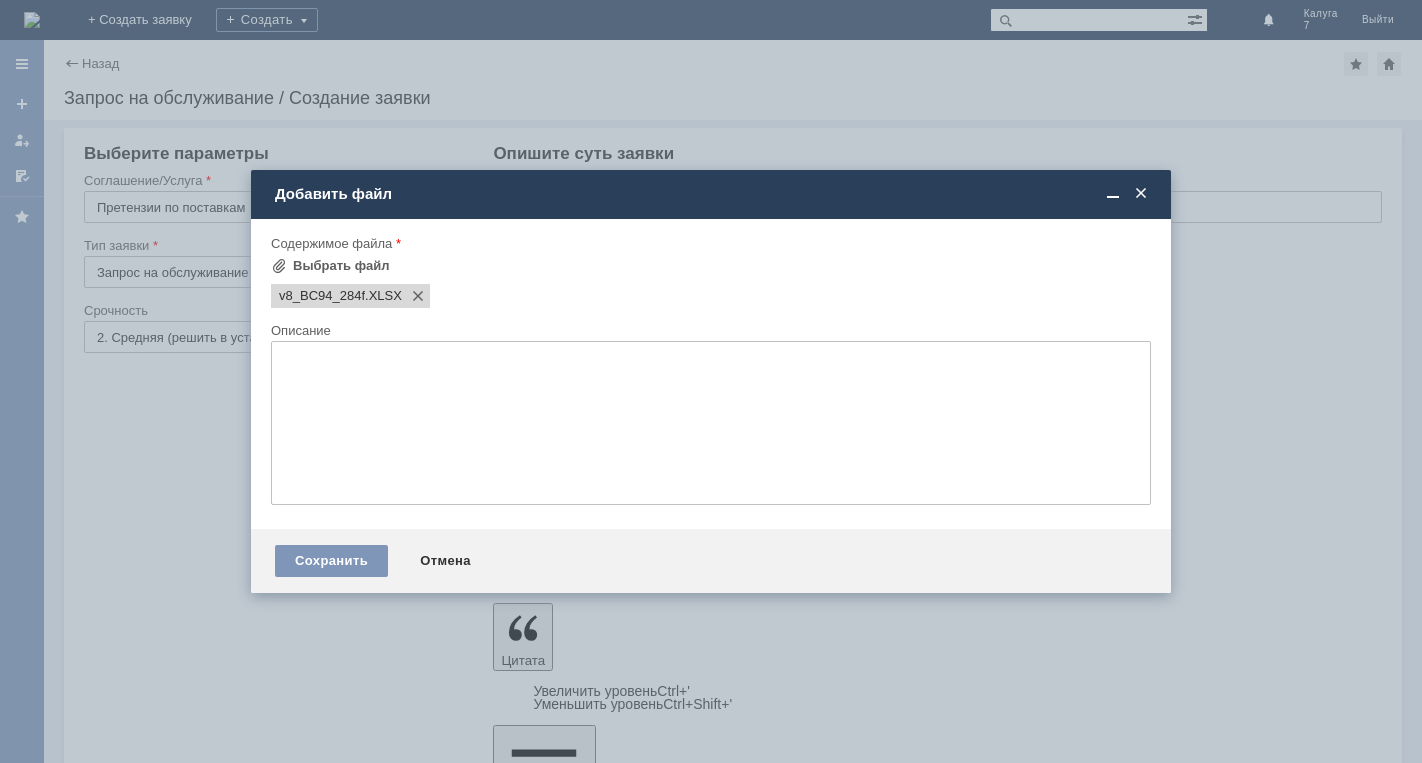 scroll, scrollTop: 0, scrollLeft: 0, axis: both 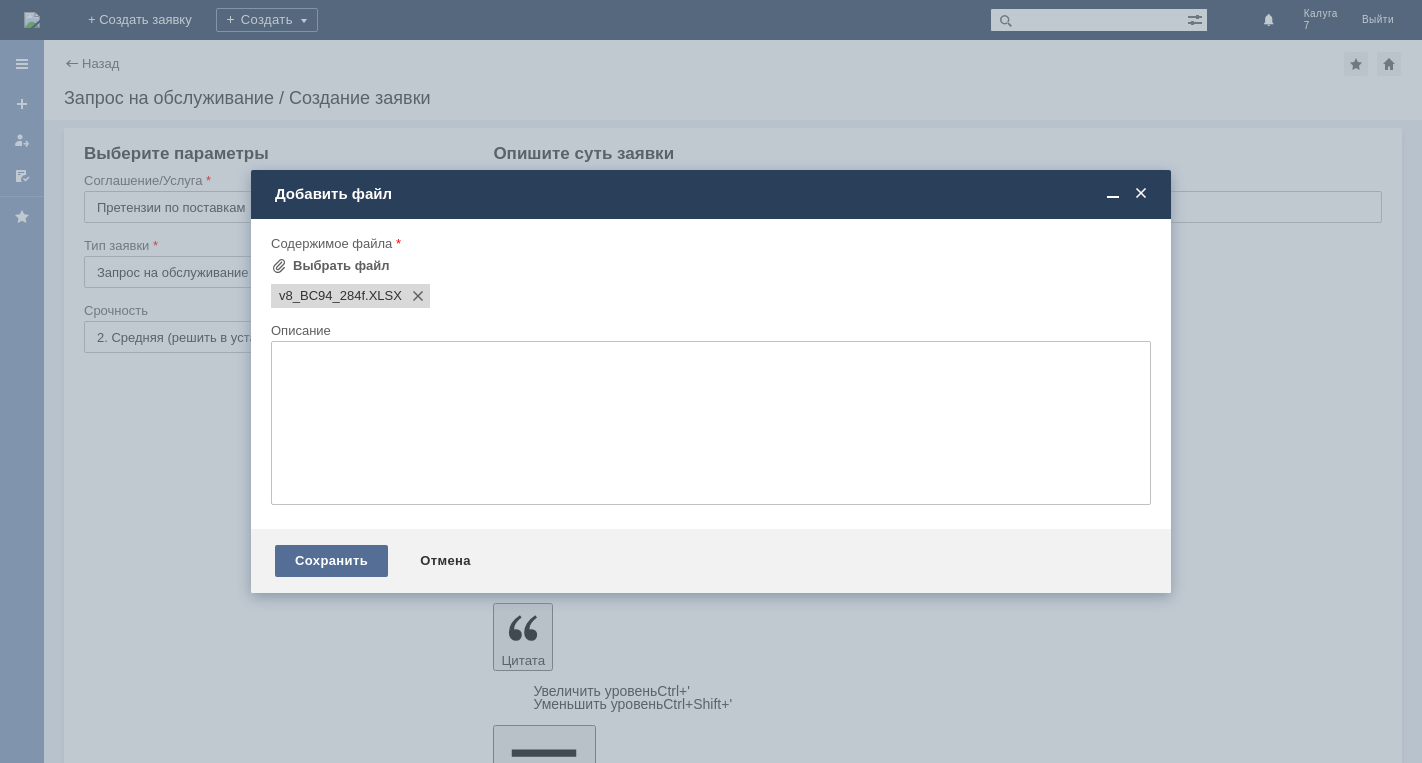 click on "Сохранить" at bounding box center [331, 561] 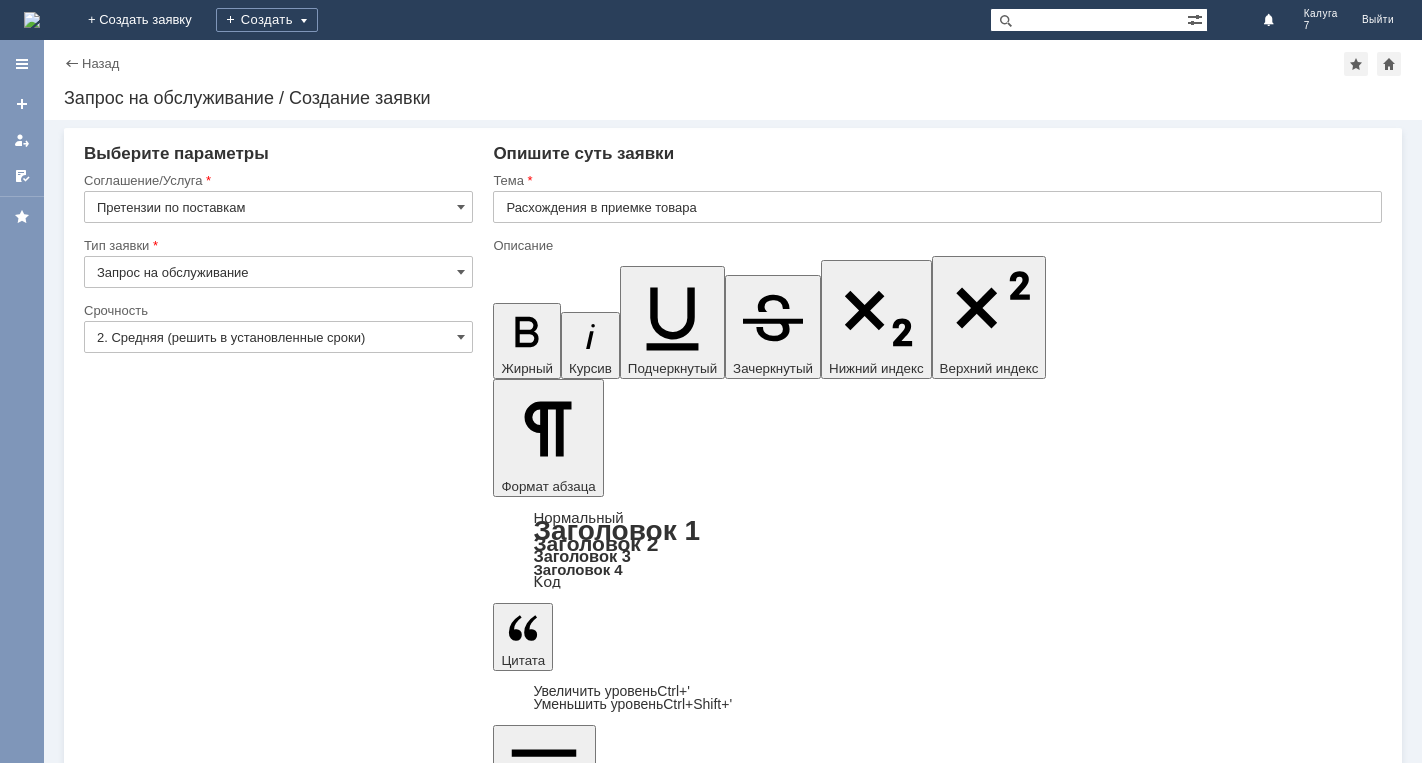 click on "Сохранить" at bounding box center (144, 5938) 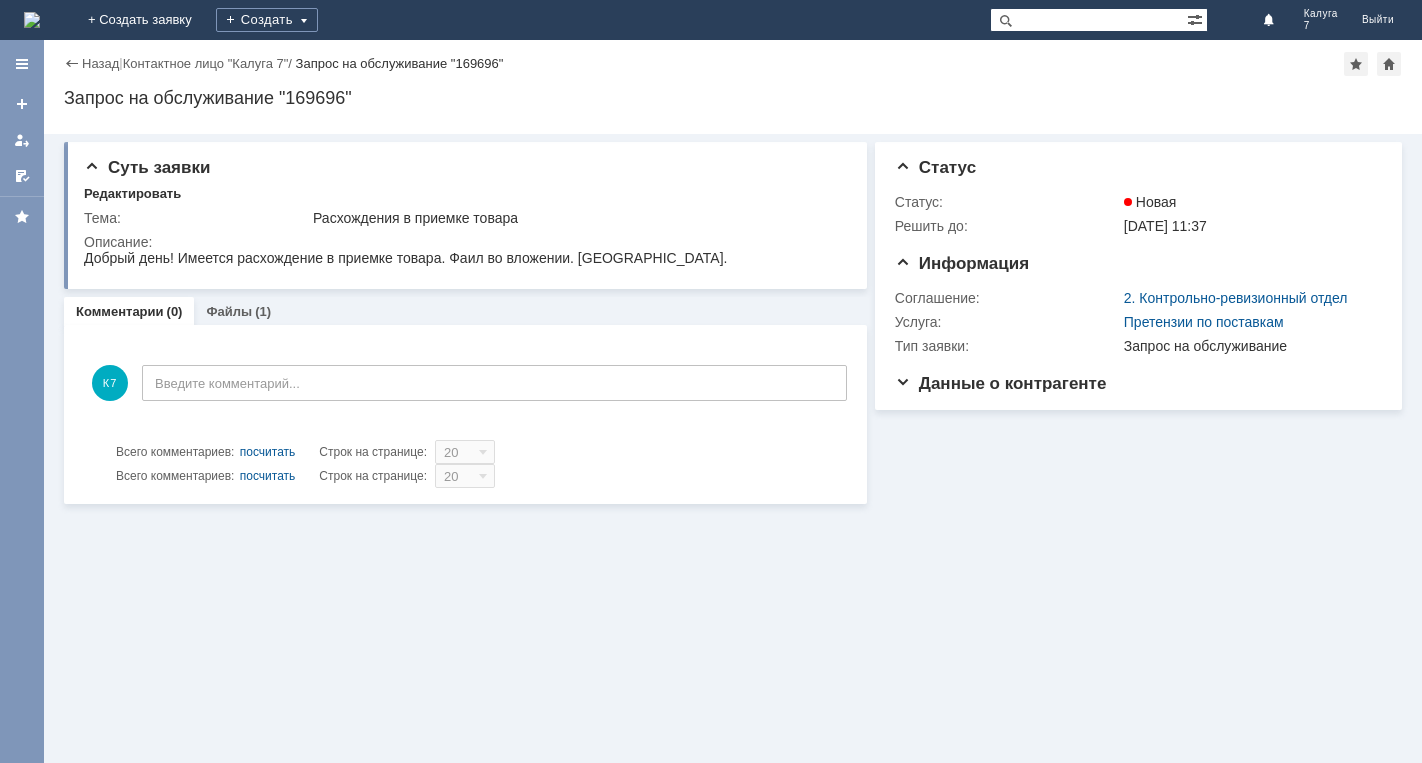 scroll, scrollTop: 0, scrollLeft: 0, axis: both 